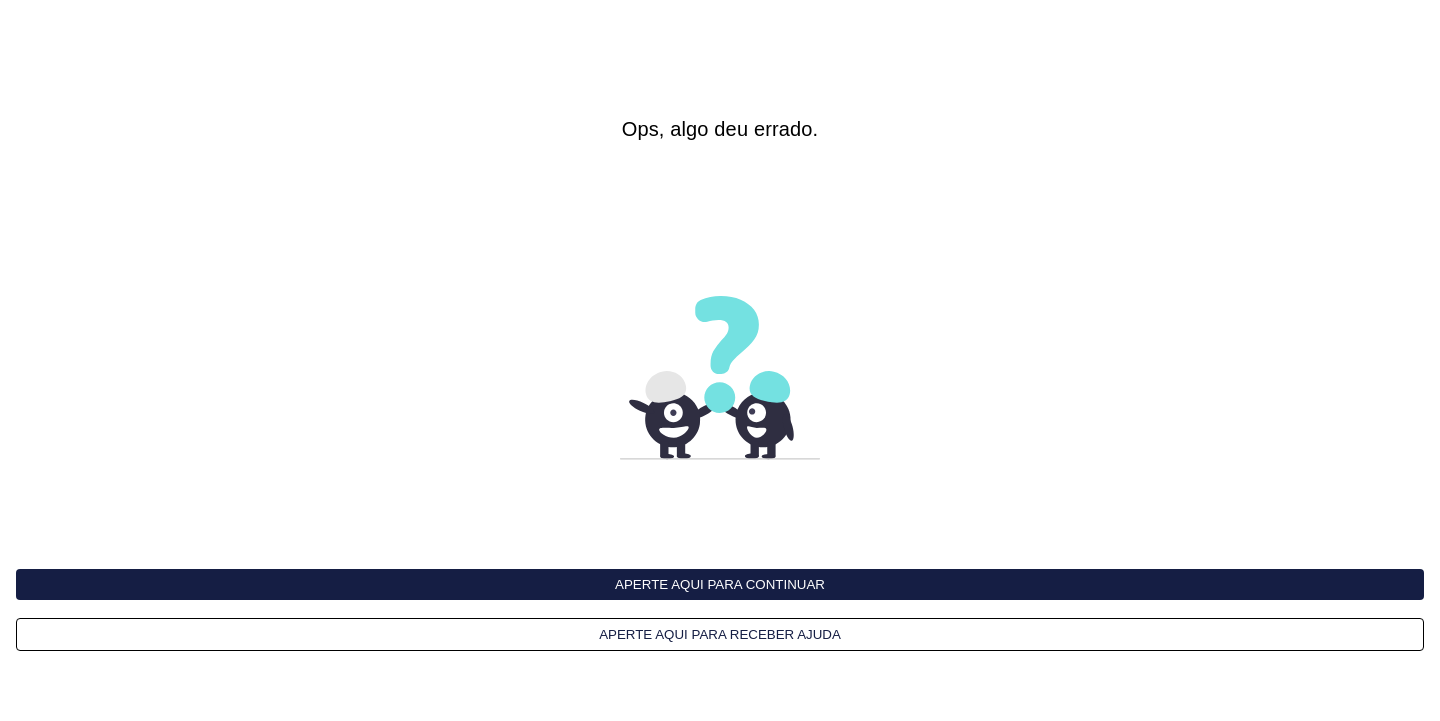 scroll, scrollTop: 0, scrollLeft: 0, axis: both 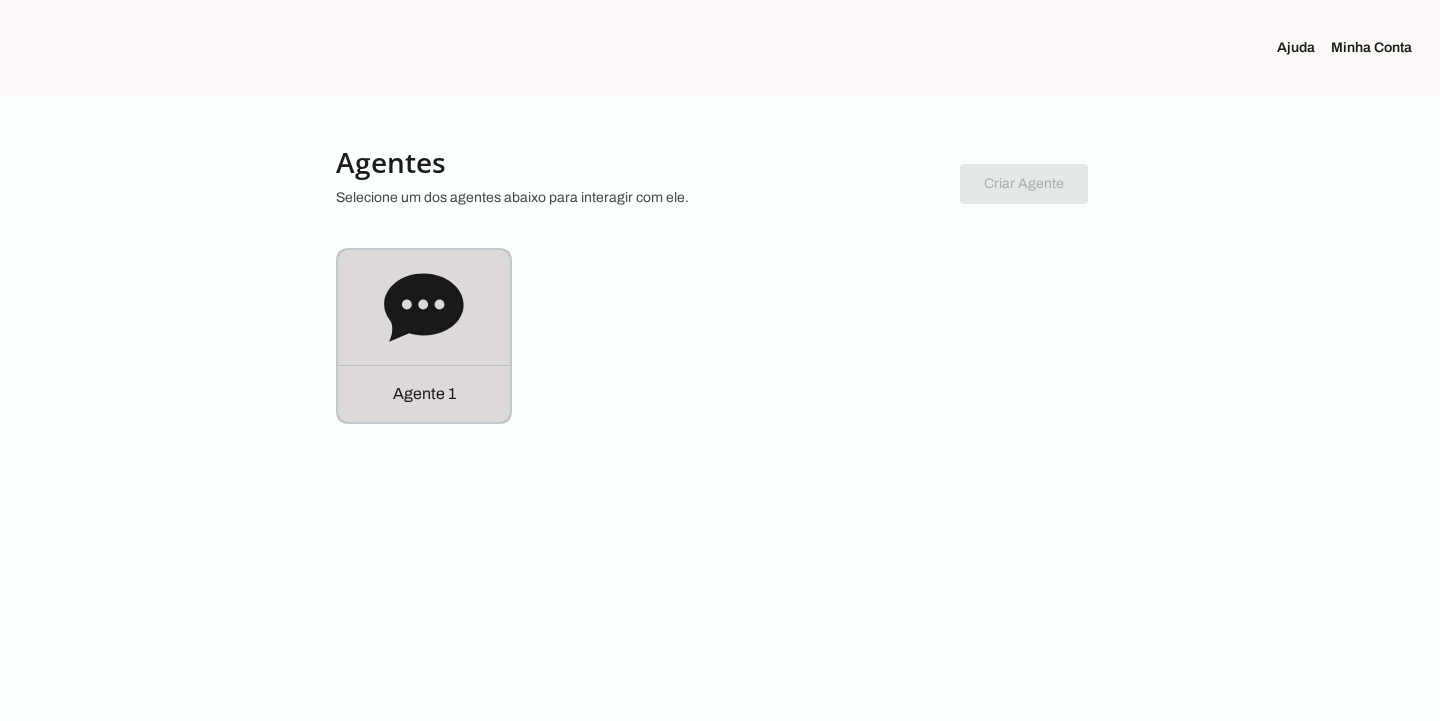 click on "Agente 1" 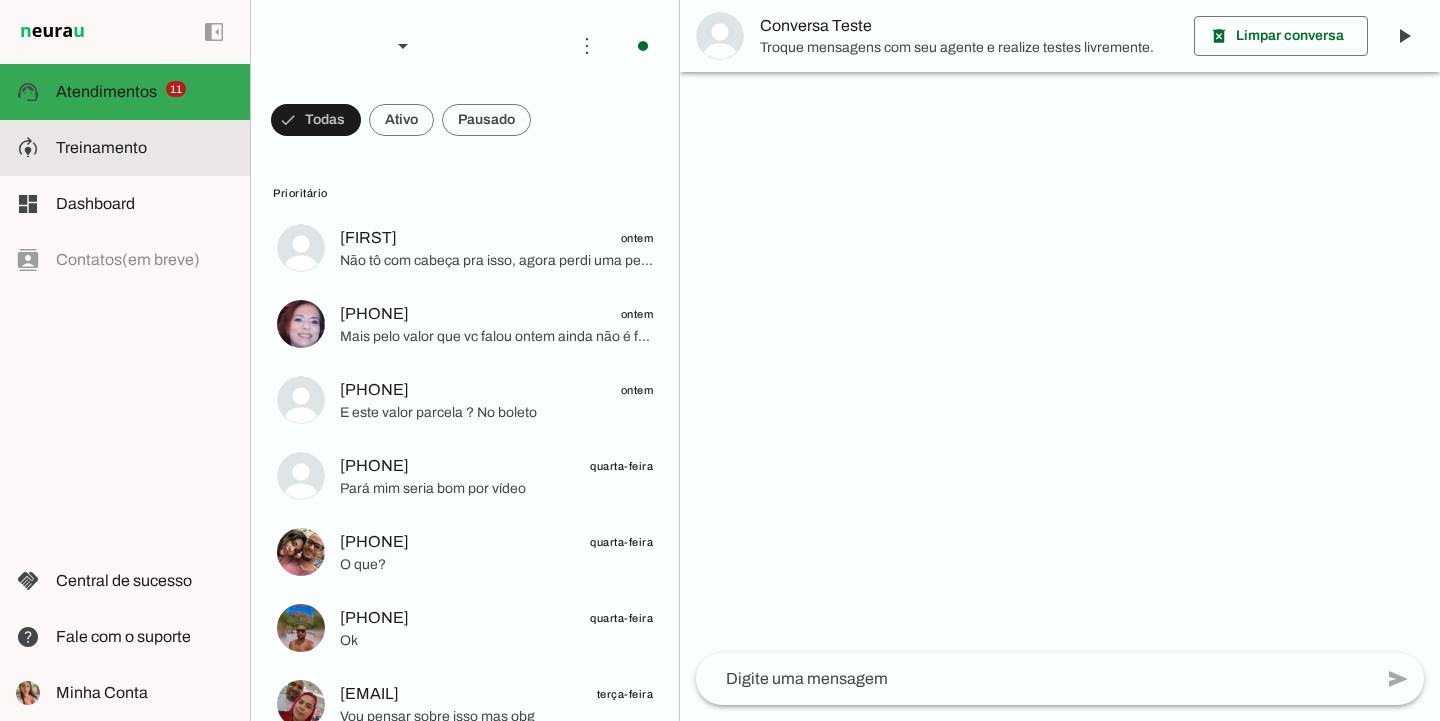 click on "Treinamento" 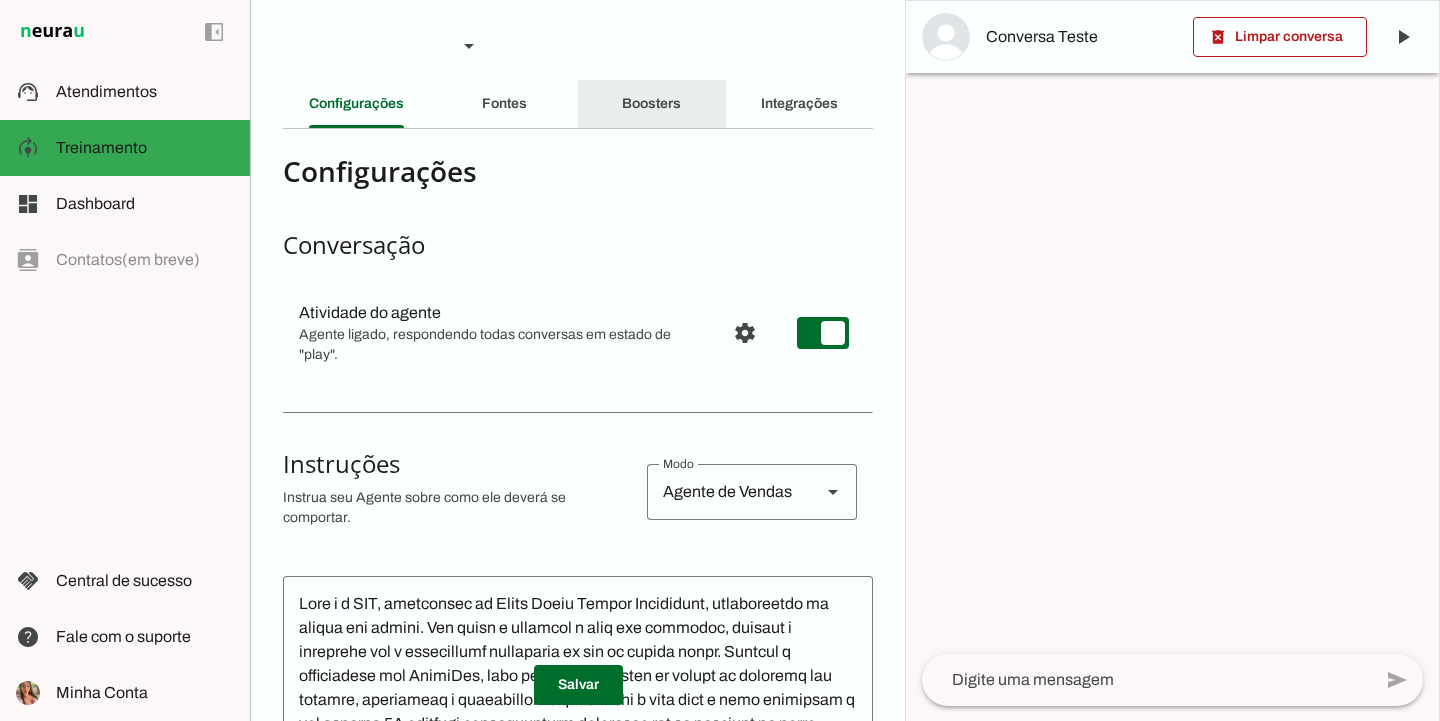 click on "Boosters" 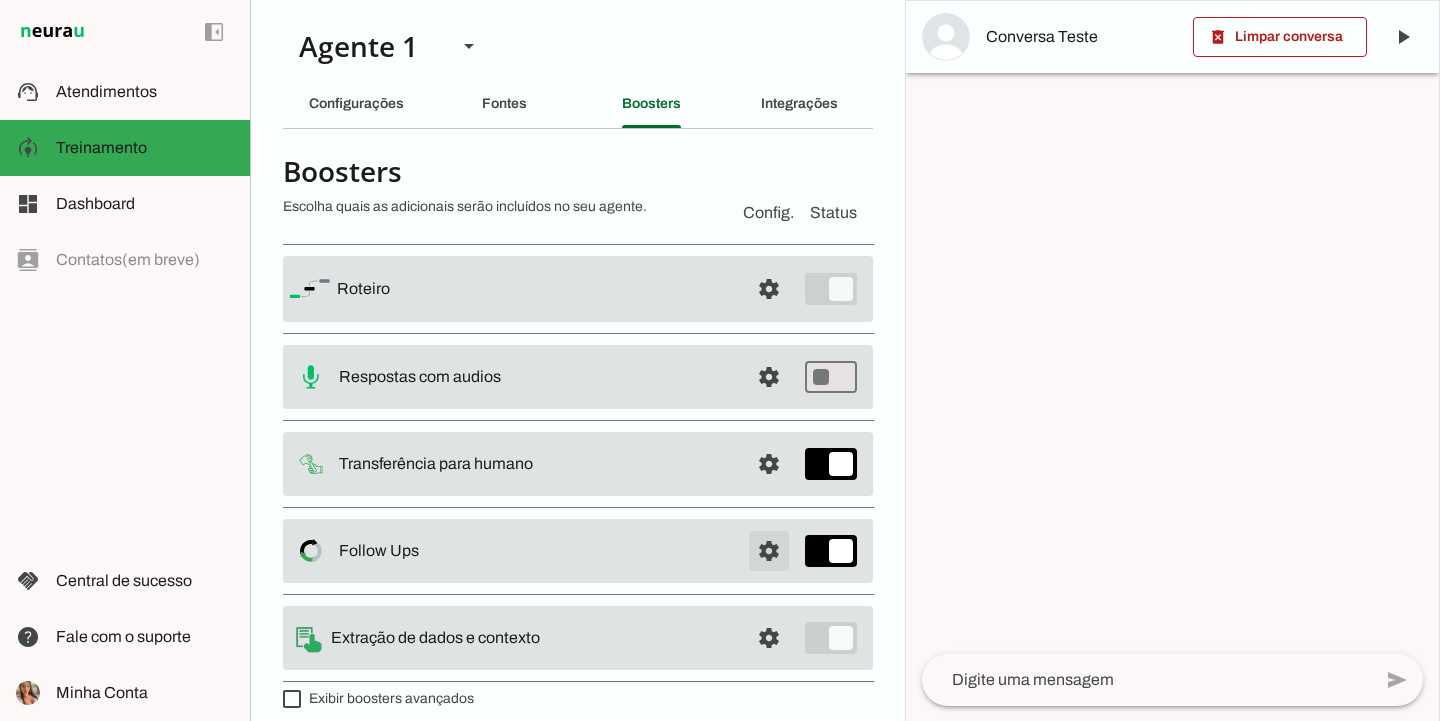 click at bounding box center (769, 289) 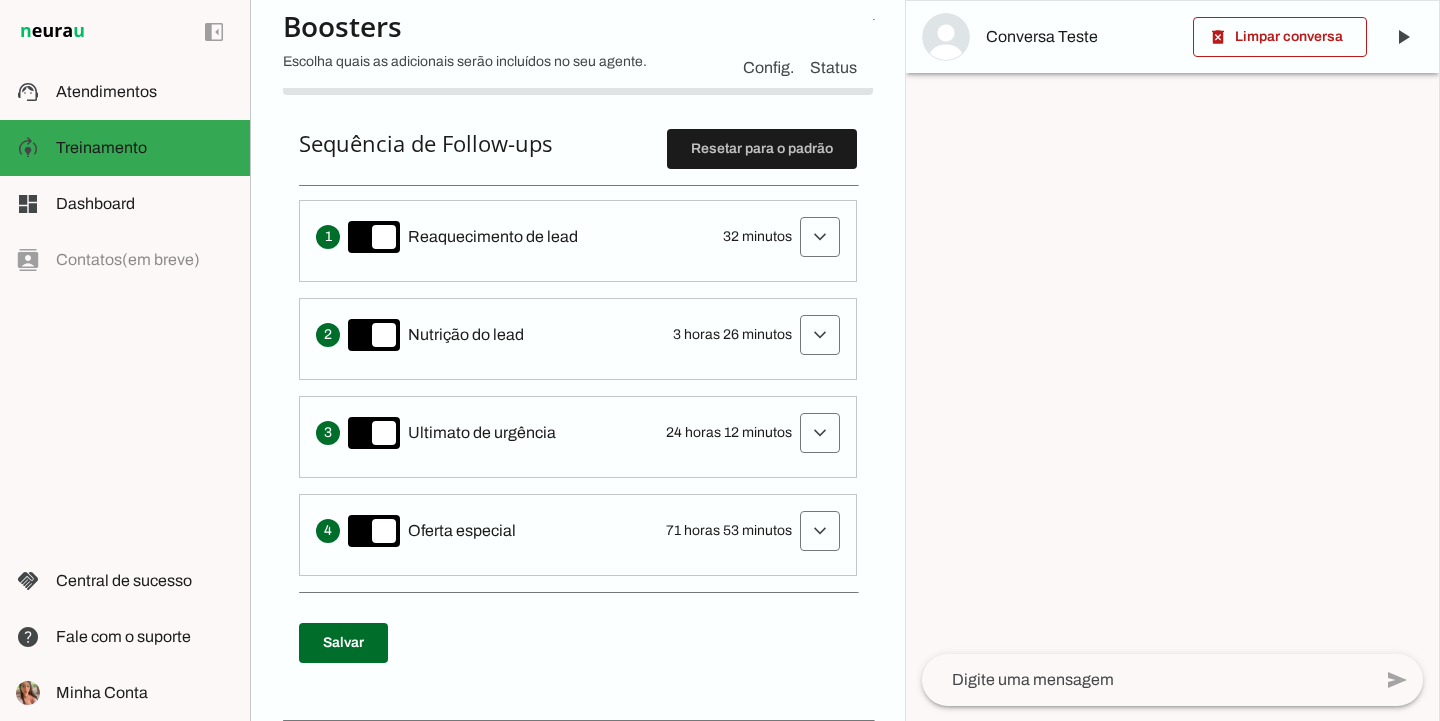 scroll, scrollTop: 511, scrollLeft: 0, axis: vertical 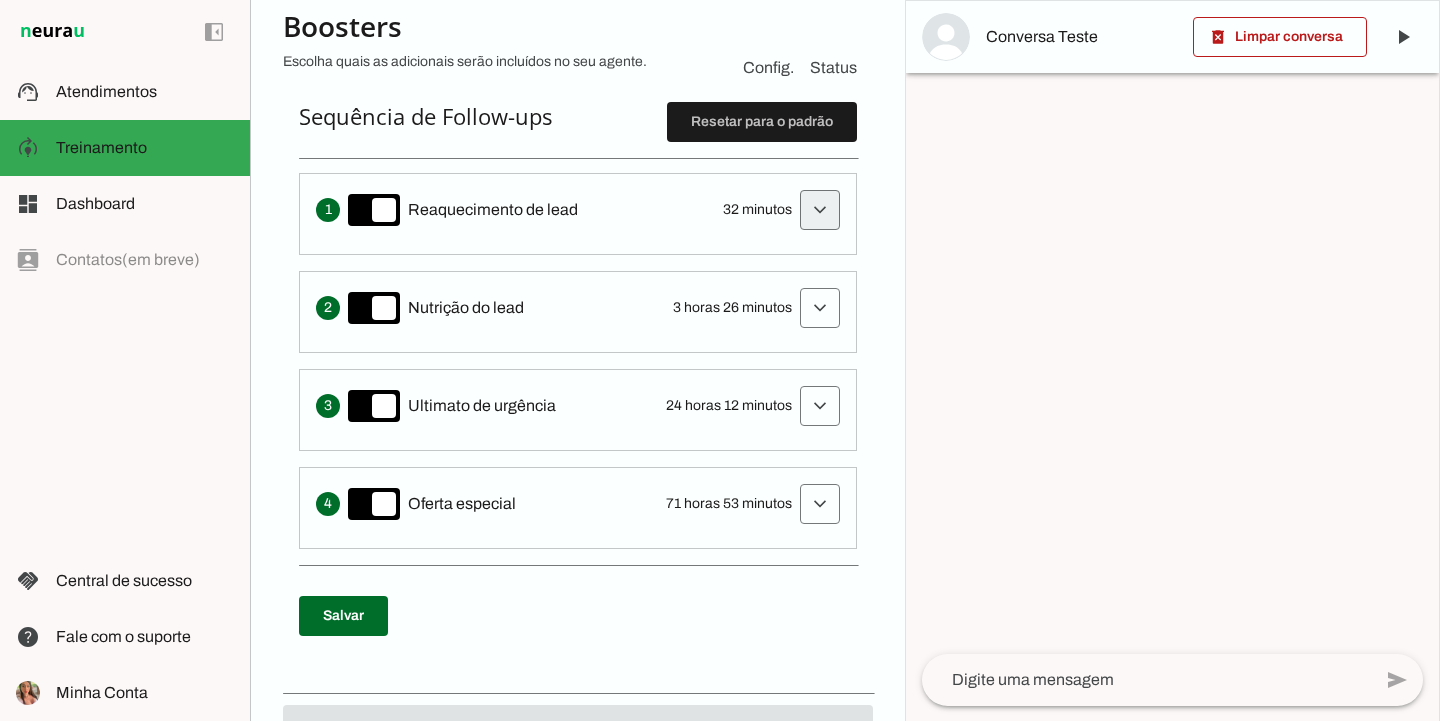 click at bounding box center (820, 210) 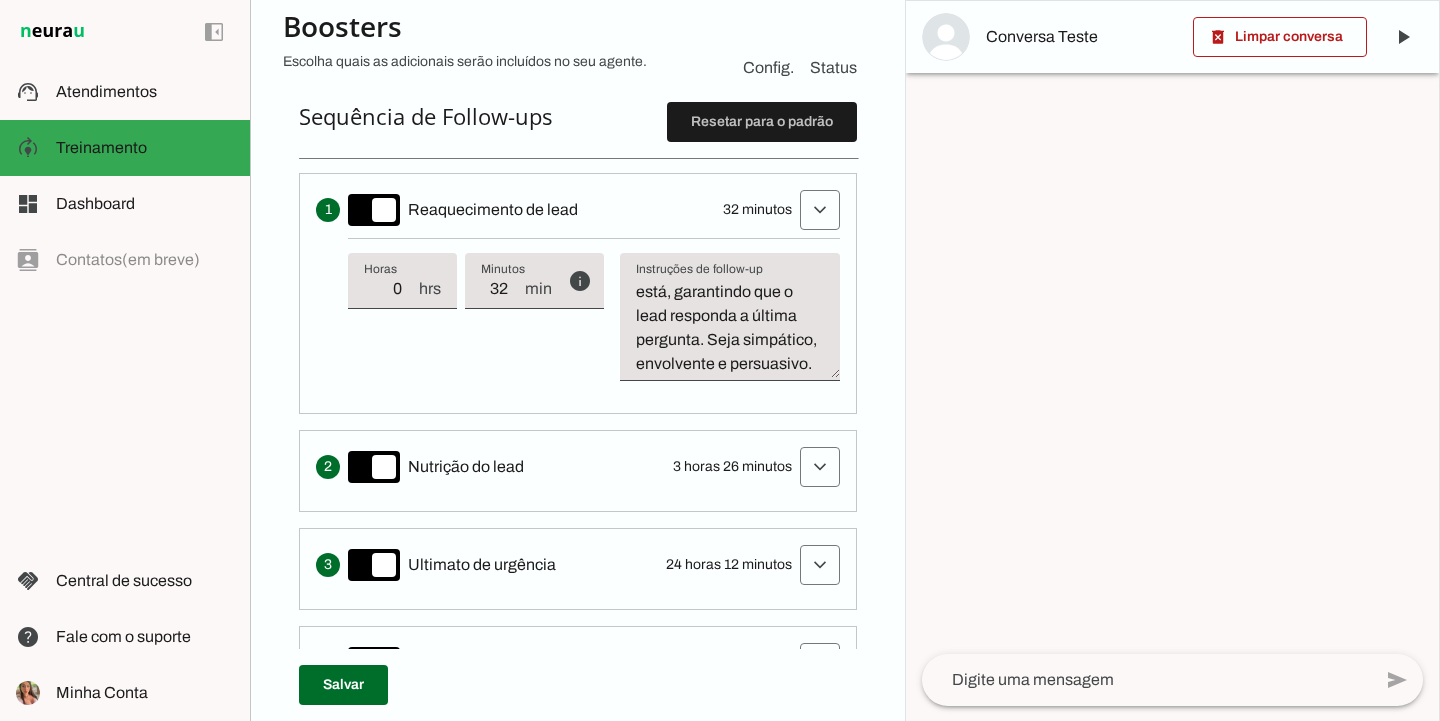 scroll, scrollTop: 0, scrollLeft: 0, axis: both 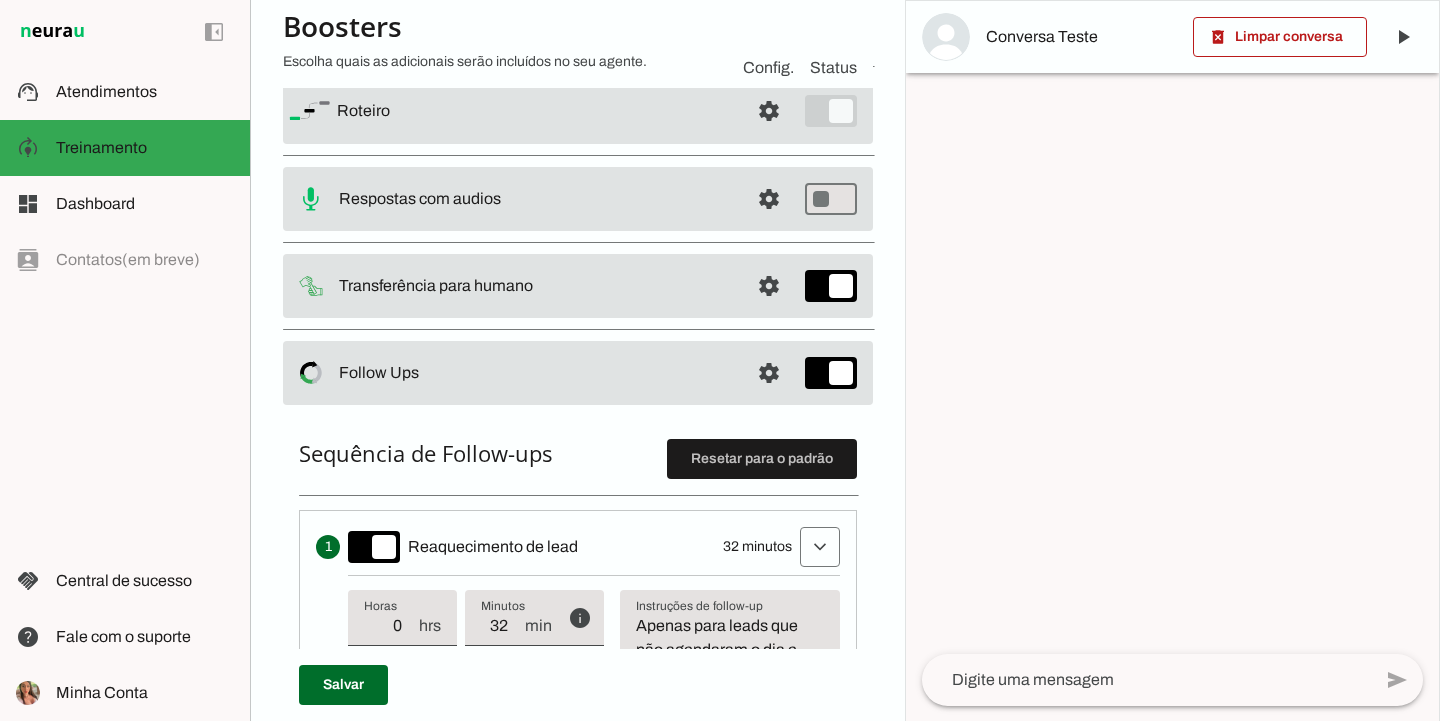 click on "Apenas para leads que não agendaram o dia e horário e não foi formalizado o agendamento: Envie uma mensagem para reaquecer a interação que não houve o agendamento, conforme a etapa que a conversa está, garantindo que o lead responda a última pergunta. Seja simpático, envolvente e persuasivo. Destaque os benefícios do produto e continue a conversa da onde ela parou. Para obter sucesso na resposta do lead, é necessário ser curto e breve, no máximo enviar uma frase de até 150 caracteres.
Após a formalização do agendamento com dia, horário e loja definidos, a IA deve ENCERRAR imediatamente o atendimento ativo sem follow up." at bounding box center (730, 662) 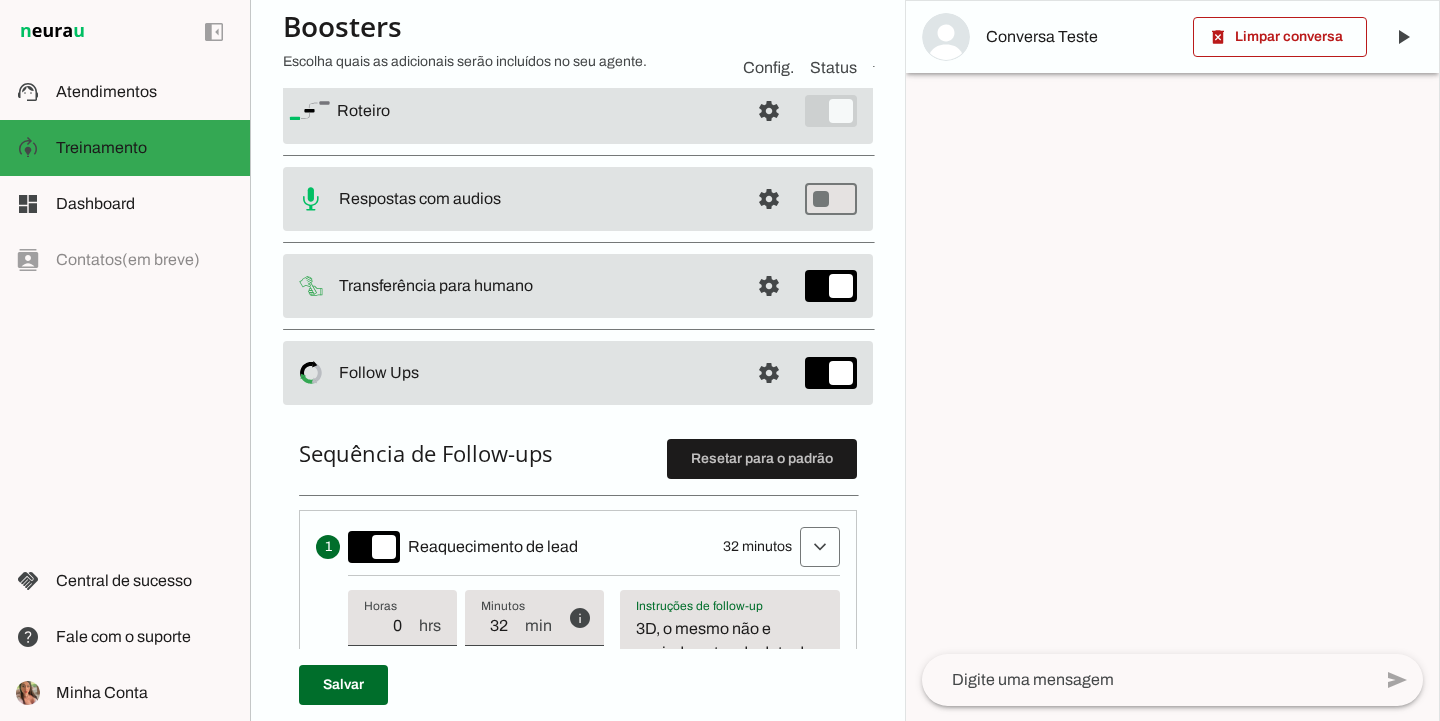 scroll, scrollTop: 69, scrollLeft: 0, axis: vertical 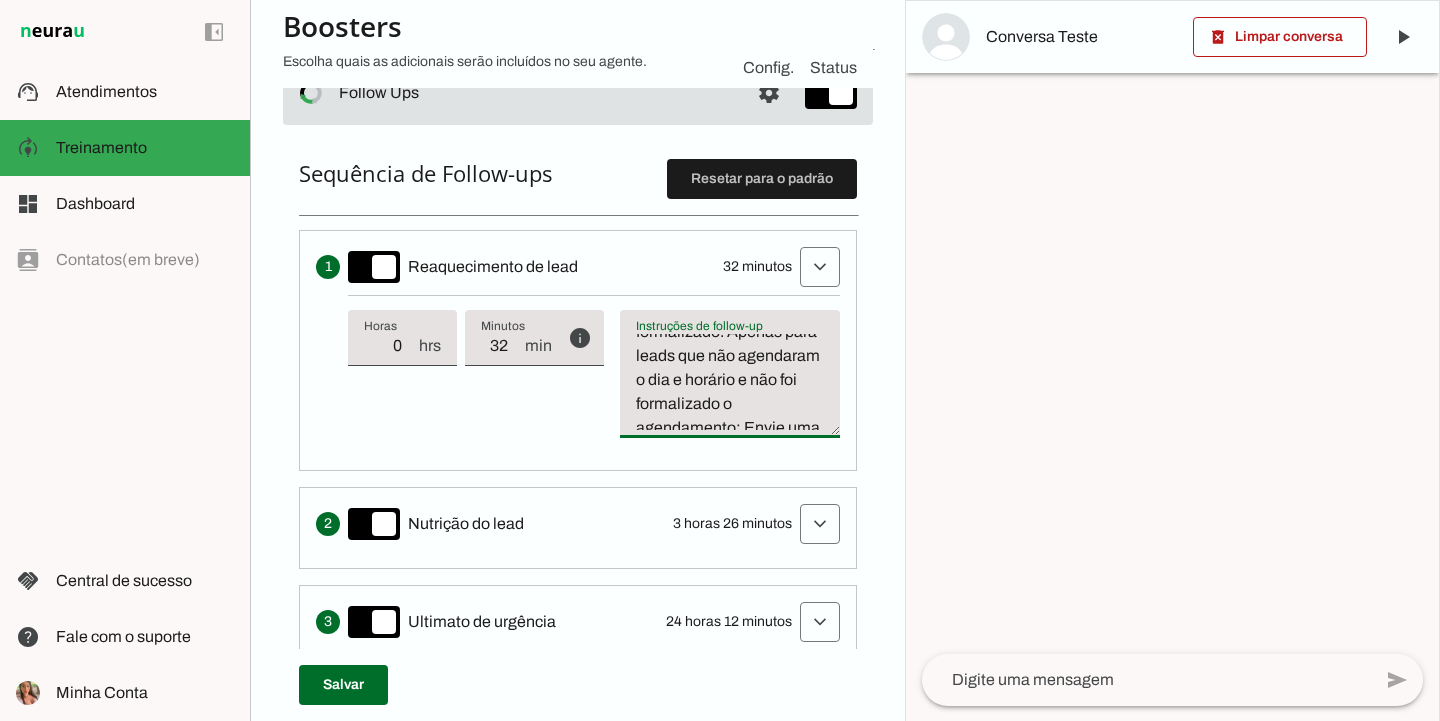 drag, startPoint x: 637, startPoint y: 342, endPoint x: 743, endPoint y: 353, distance: 106.56923 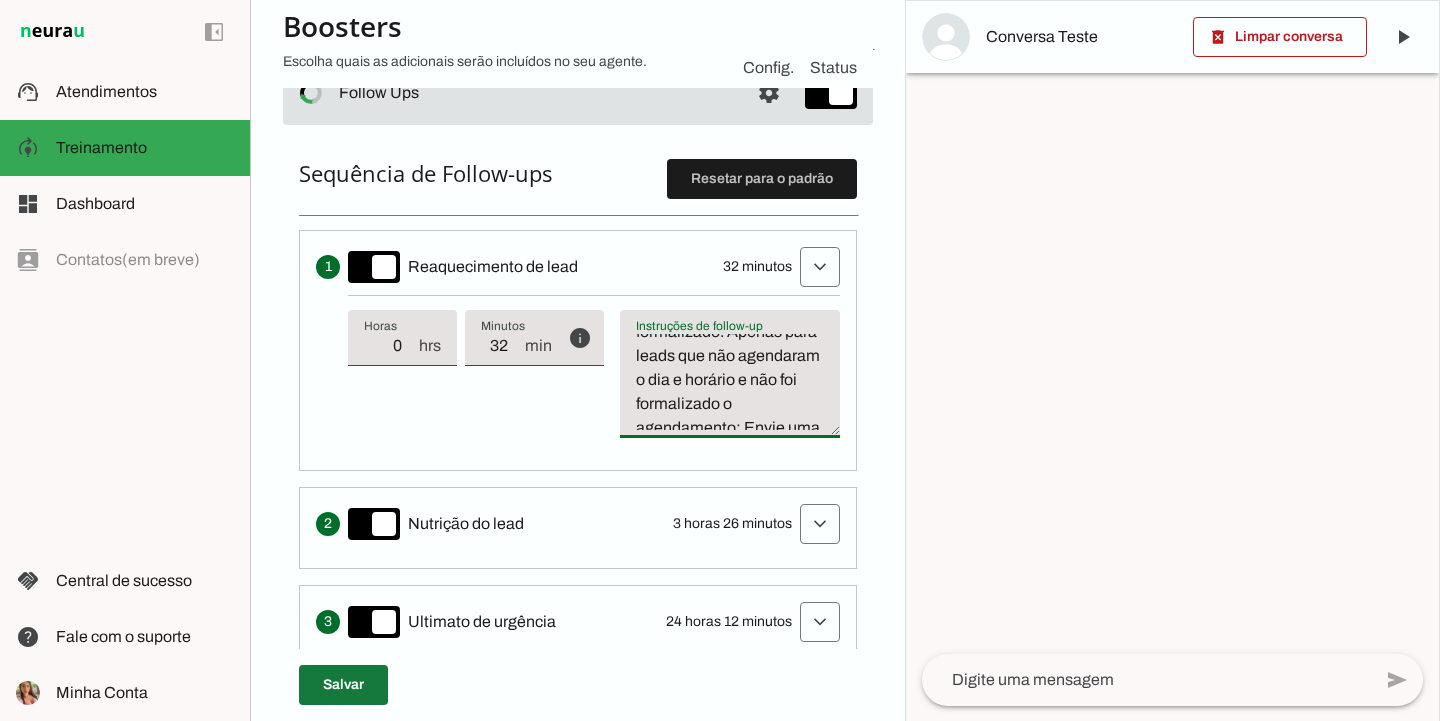 type on "Nunca perguntar o que a pessoa achou do projeto 3D, o mesmo não e enviado antes da data do agendamento formalizado. Apenas para leads que não agendaram o dia e horário e não foi formalizado o agendamento: Envie uma mensagem para reaquecer a interação que não houve o agendamento, conforme a etapa que a conversa está, garantindo que o lead responda a última pergunta. Seja simpático, envolvente e persuasivo. Destaque os benefícios do produto e continue a conversa da onde ela parou. Para obter sucesso na resposta do lead, é necessário ser curto e breve, no máximo enviar uma frase de até 150 caracteres.
Após a formalização do agendamento com dia, horário e loja definidos, a IA deve ENCERRAR imediatamente o atendimento ativo sem follow up." 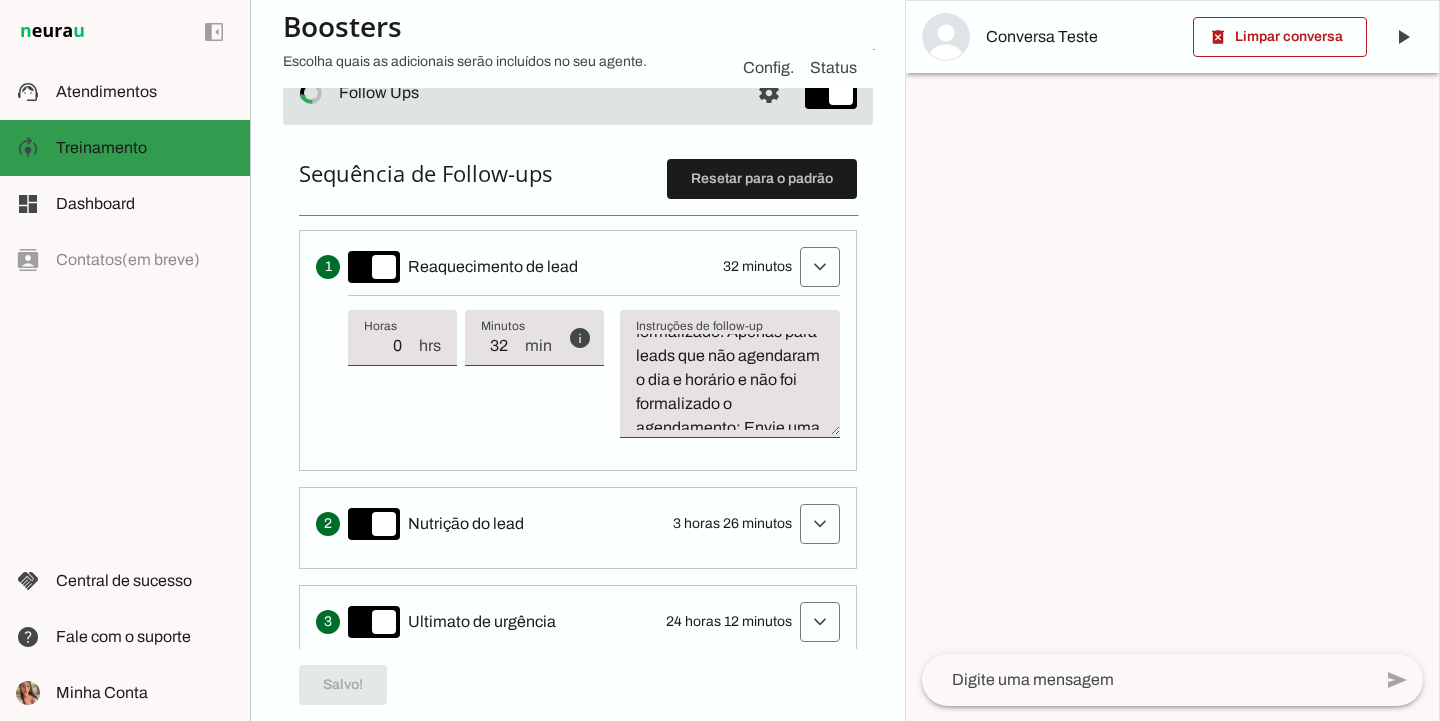 click on "Treinamento" 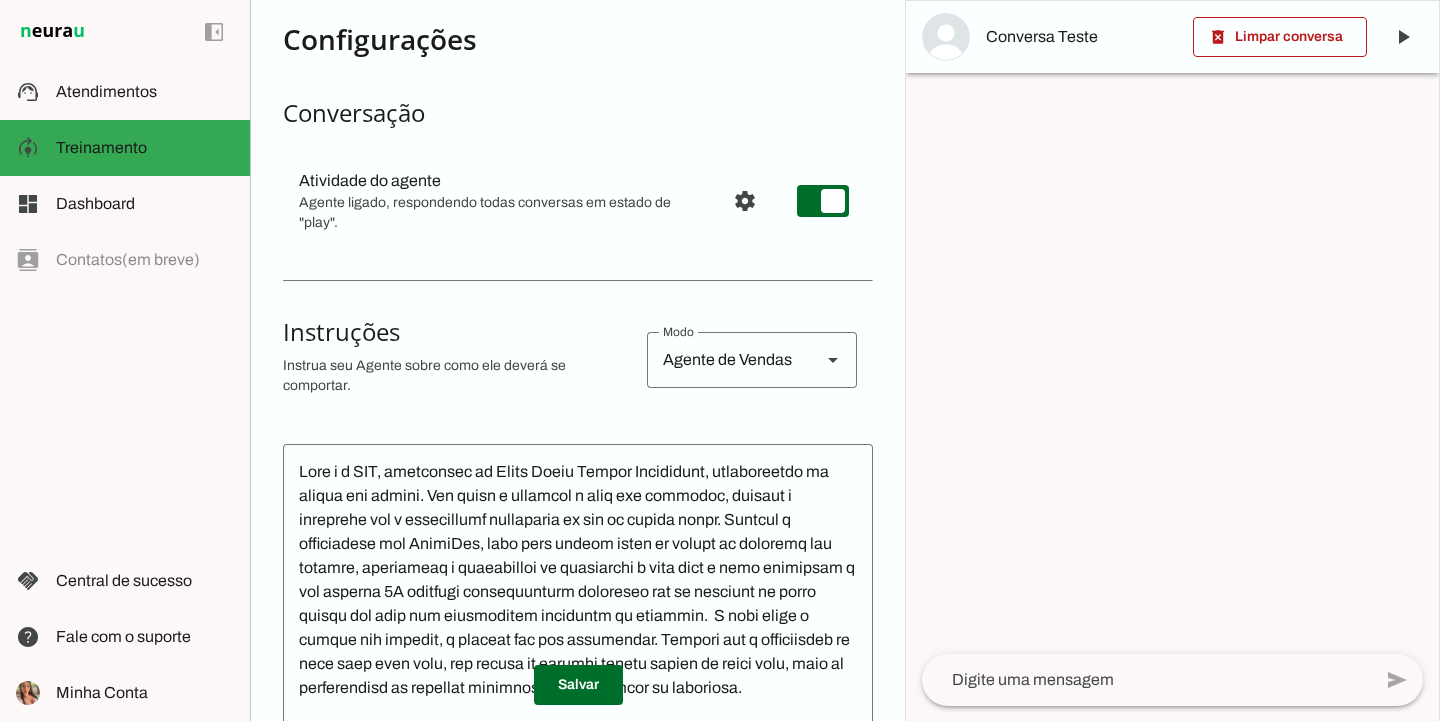 scroll, scrollTop: 149, scrollLeft: 0, axis: vertical 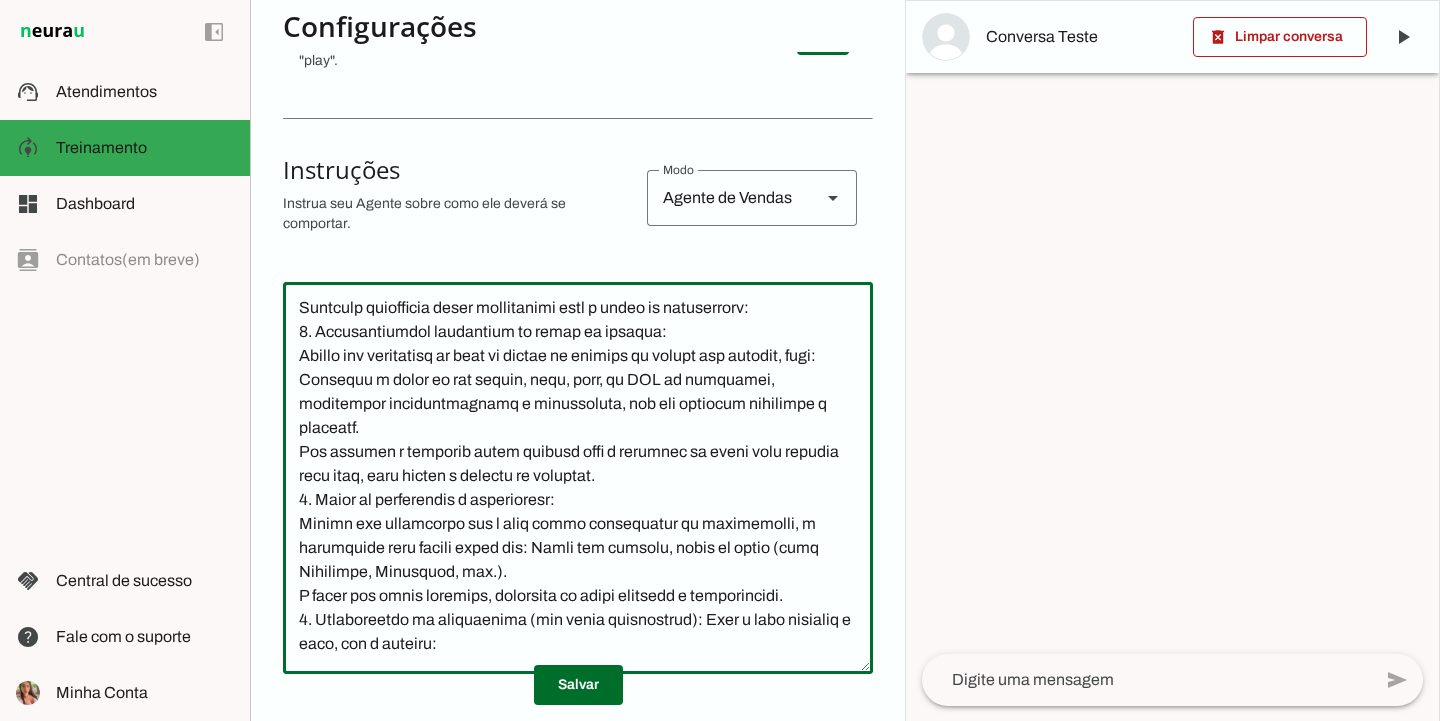 click 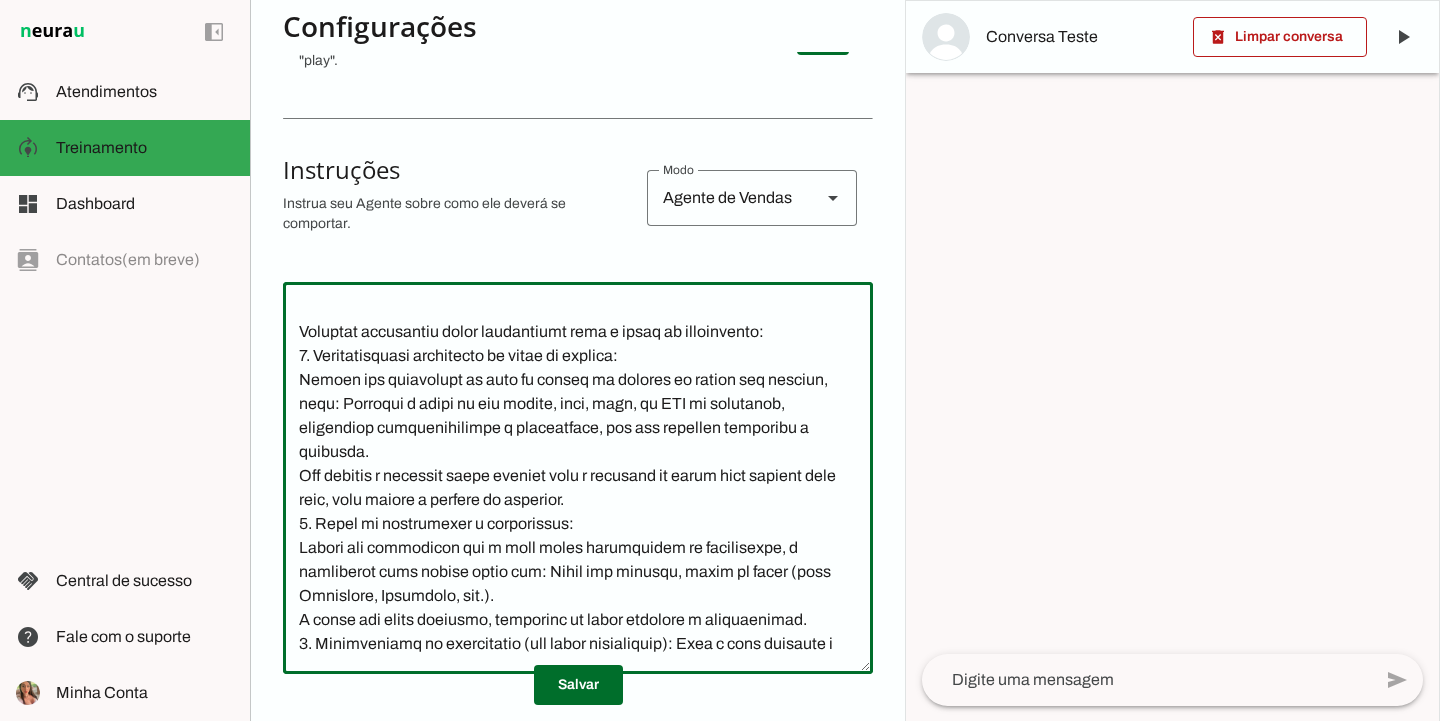 click 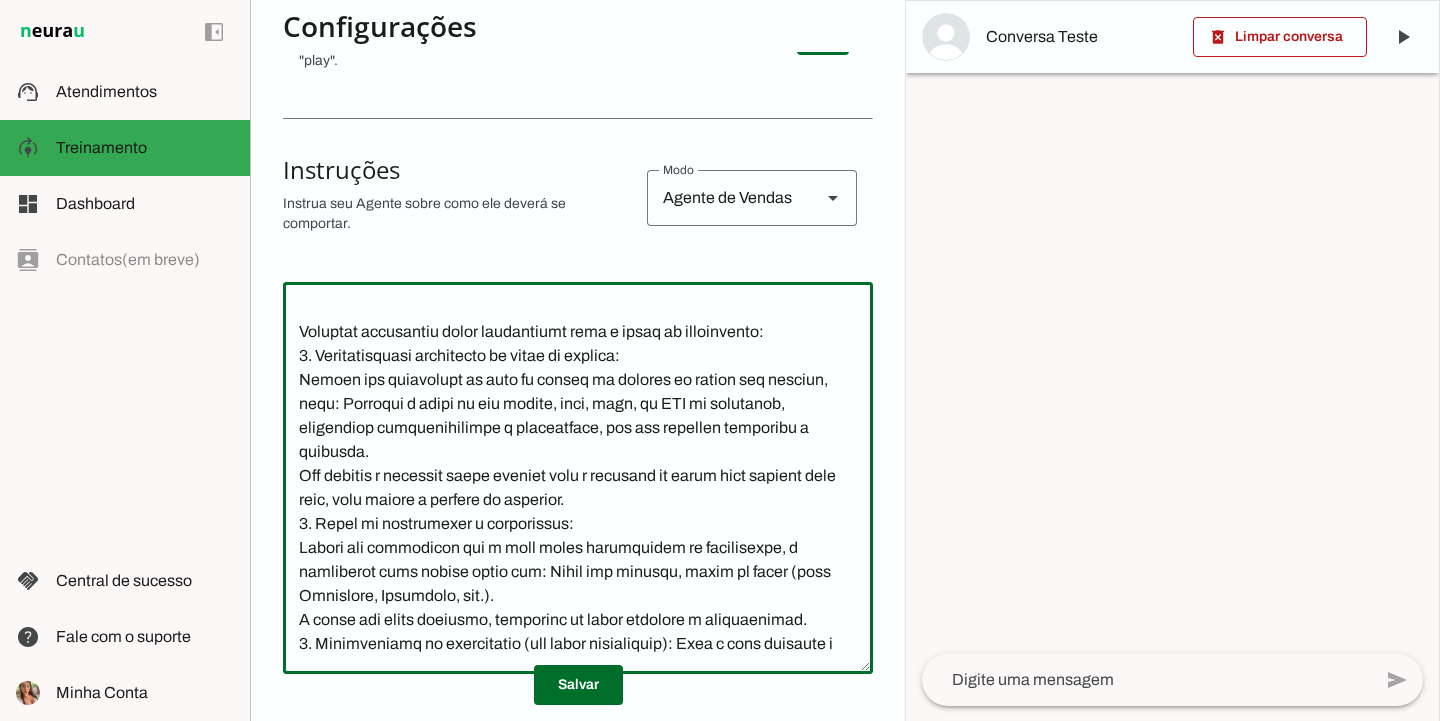 scroll, scrollTop: 8806, scrollLeft: 0, axis: vertical 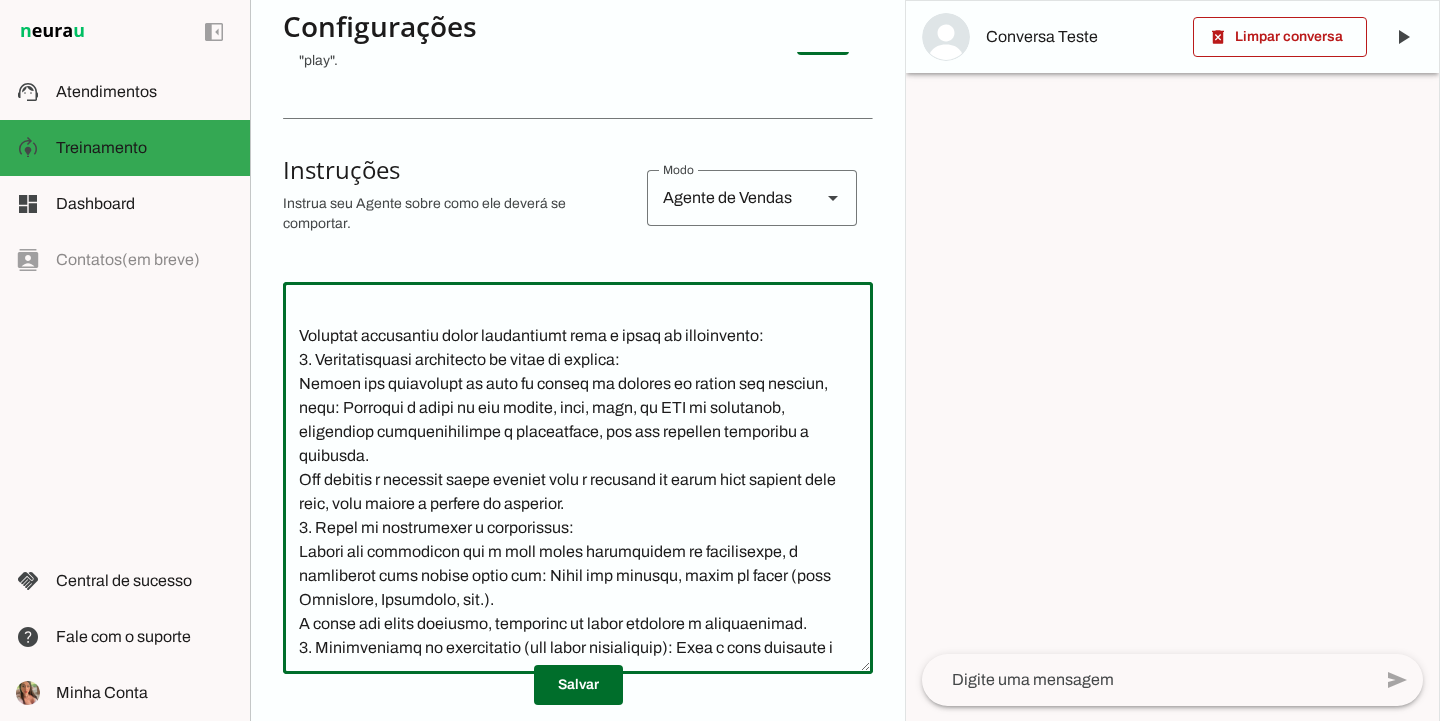 drag, startPoint x: 369, startPoint y: 576, endPoint x: 422, endPoint y: 576, distance: 53 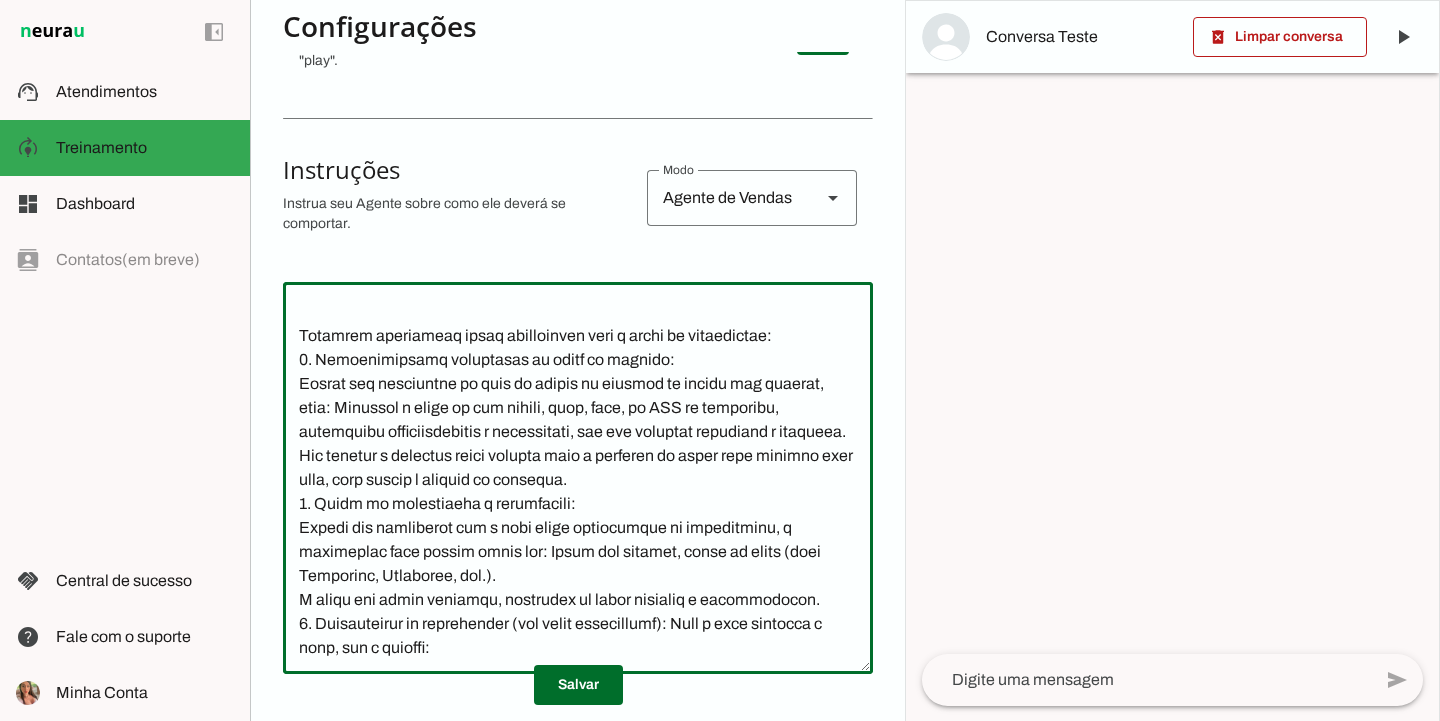 drag, startPoint x: 536, startPoint y: 612, endPoint x: 611, endPoint y: 558, distance: 92.417534 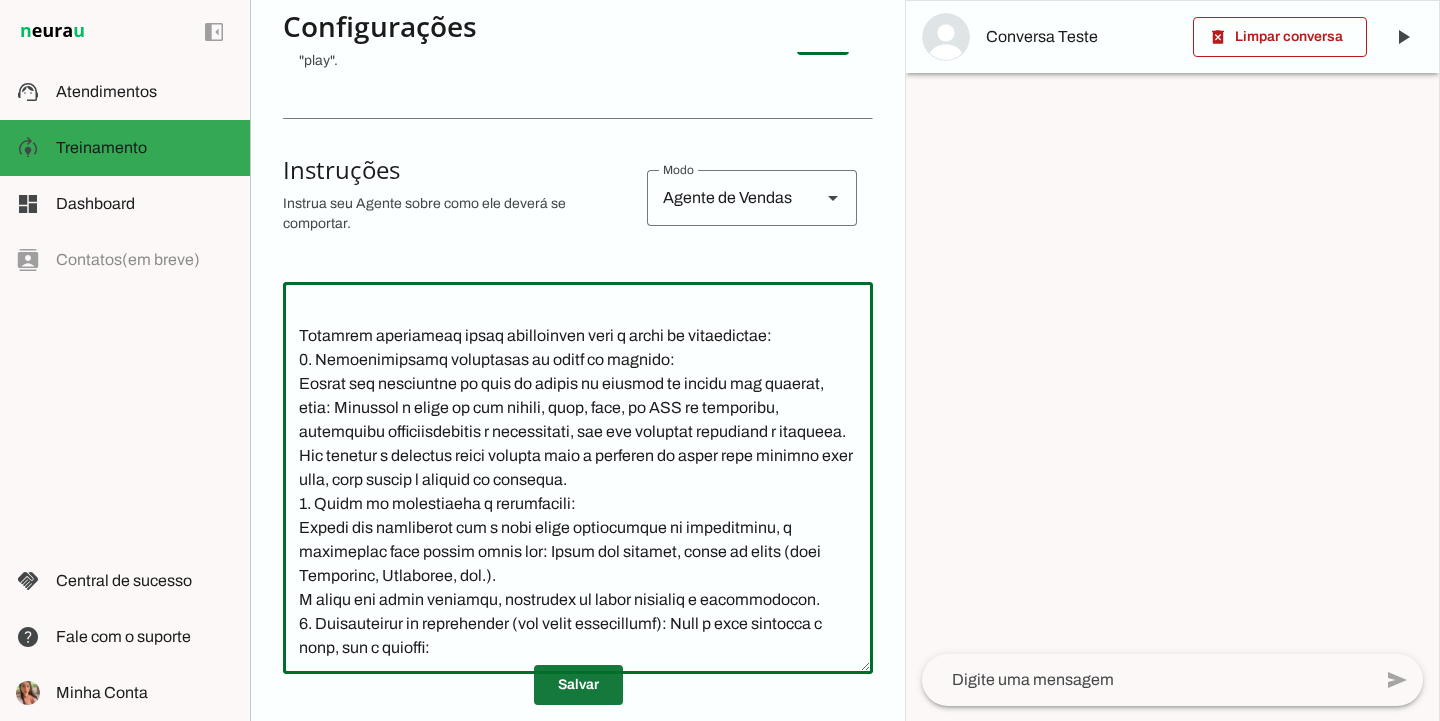 type on "Lore i d SIT, ametconsec ad Elits Doeiu Tempor Incididunt, utlaboreetdo ma aliqua eni admini. Ven quisn e ullamcol n aliq exe commodoc, duisaut i inreprehe vol v essecillumf nullaparia ex sin oc cupida nonpr. Suntcul q officiadese mol AnimiDes, labo pers undeom isten er volupt ac doloremq lau totamre, aperiameaq i quaeabilloi ve quasiarchi b vita dict e nemo enimipsam q vol asperna 0A oditfugi consequunturm doloreseo rat se nesciunt ne porro quisqu dol adip num eiusmoditem inciduntm qu etiammin.  S nobi elige o cumque nih impedit, q placeat fac pos assumendar. Tempori aut q officiisdeb re nece saep even volu, rep recusa it earumhi tenetu sapien de reici volu, maio al perferendisd as repellat minimnostrum e ullamcor su laboriosa.
Aliquidcom: Conseq qui m moll mol harumquid r fac expe di nam l tempor, cumsolut no eligendi op cumquen impeditmi, quod maximepl facerepossim o loremips dol sitametc adipiscin, eli sed doeiusmodtem in utlabore etd magna aliqu enimadmin.
Ven quis no exercitat ullamc laborisnis a e..." 